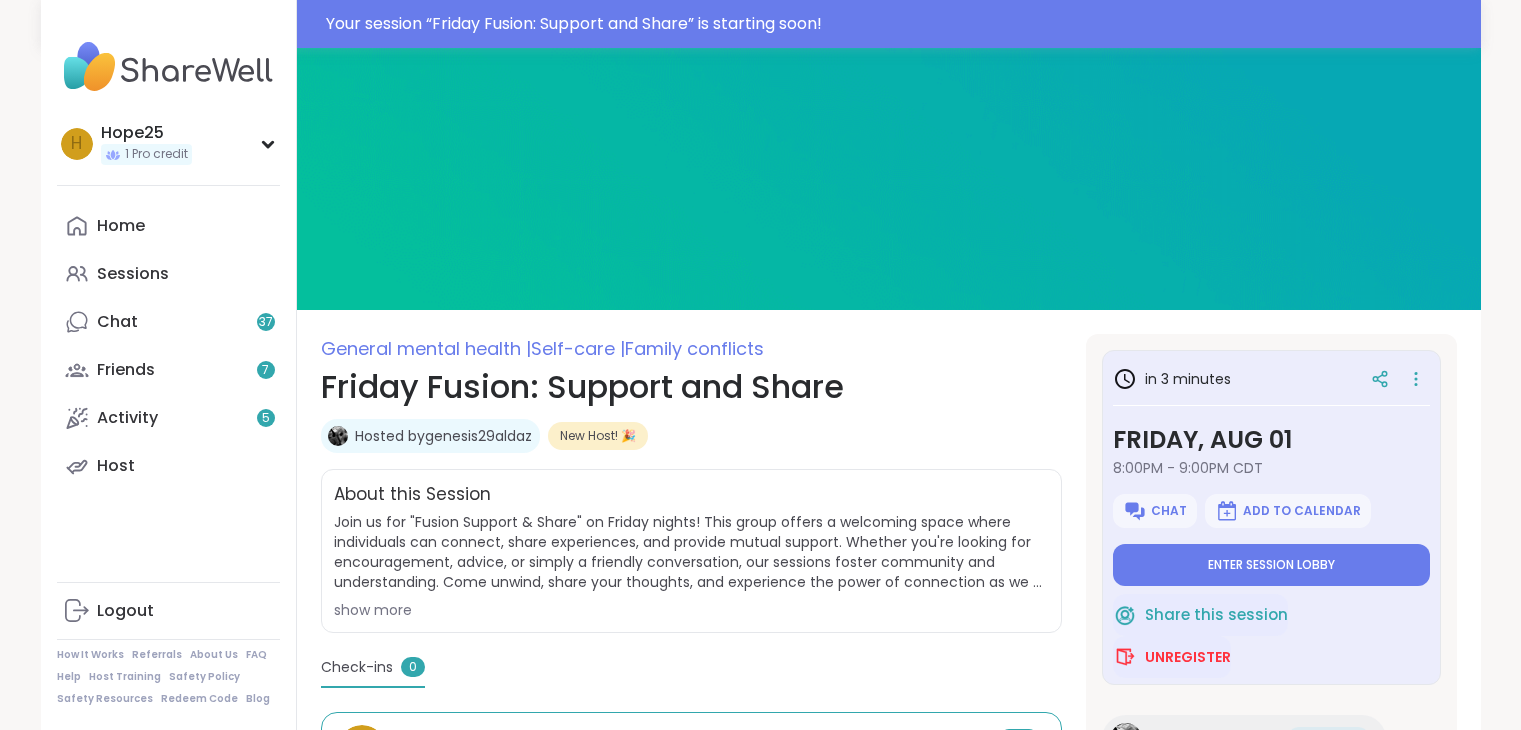 click on "Add to Calendar" at bounding box center (1288, 511) 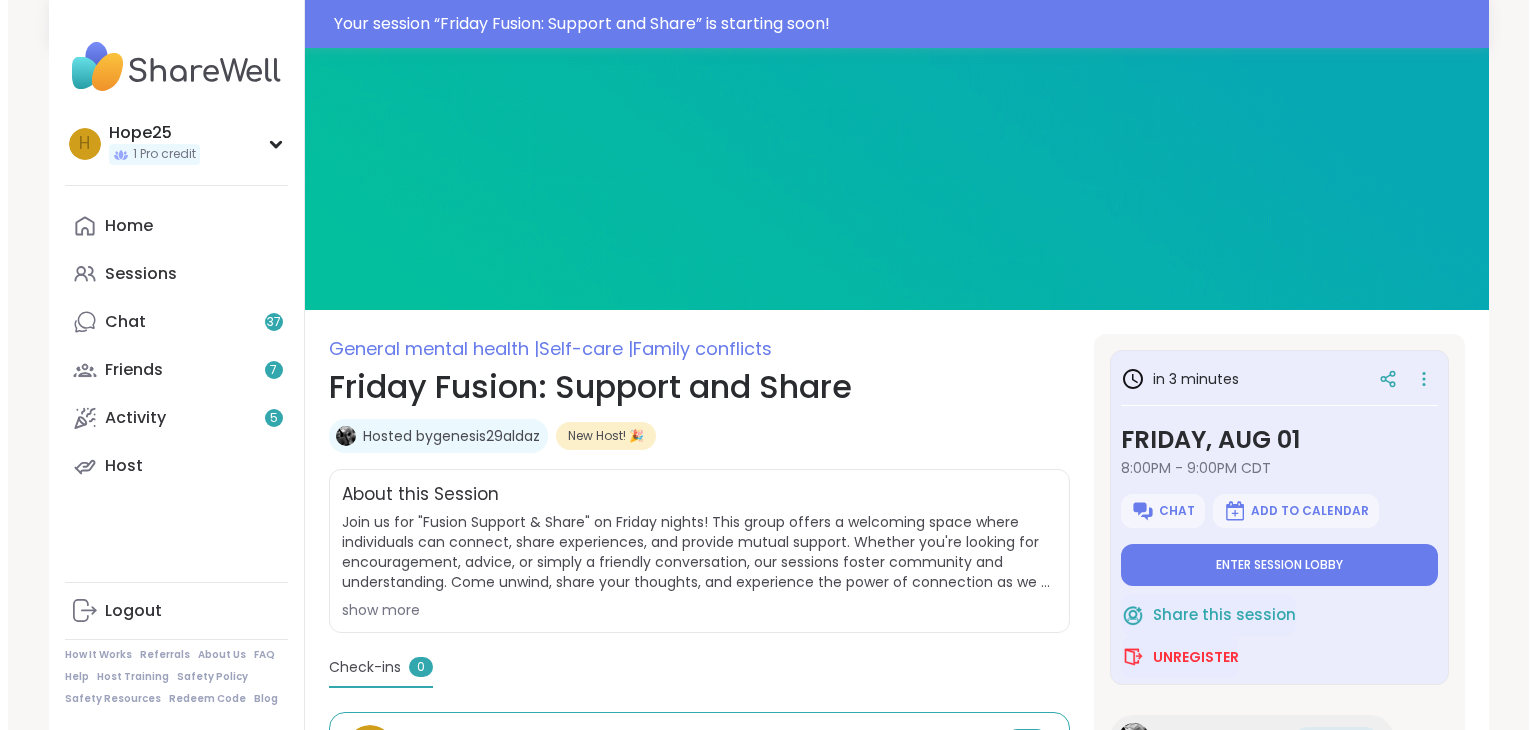 scroll, scrollTop: 0, scrollLeft: 0, axis: both 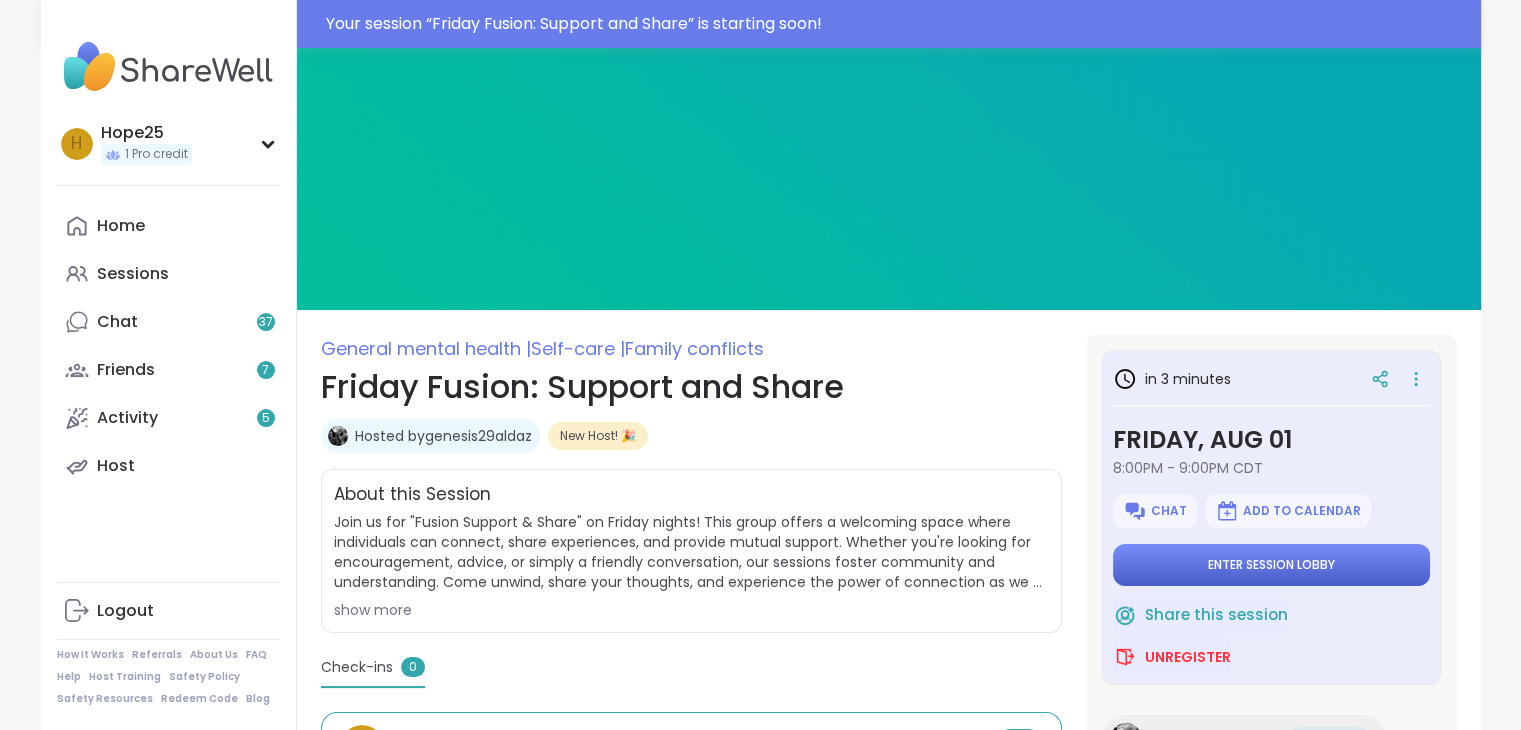 click on "Enter session lobby" at bounding box center [1271, 565] 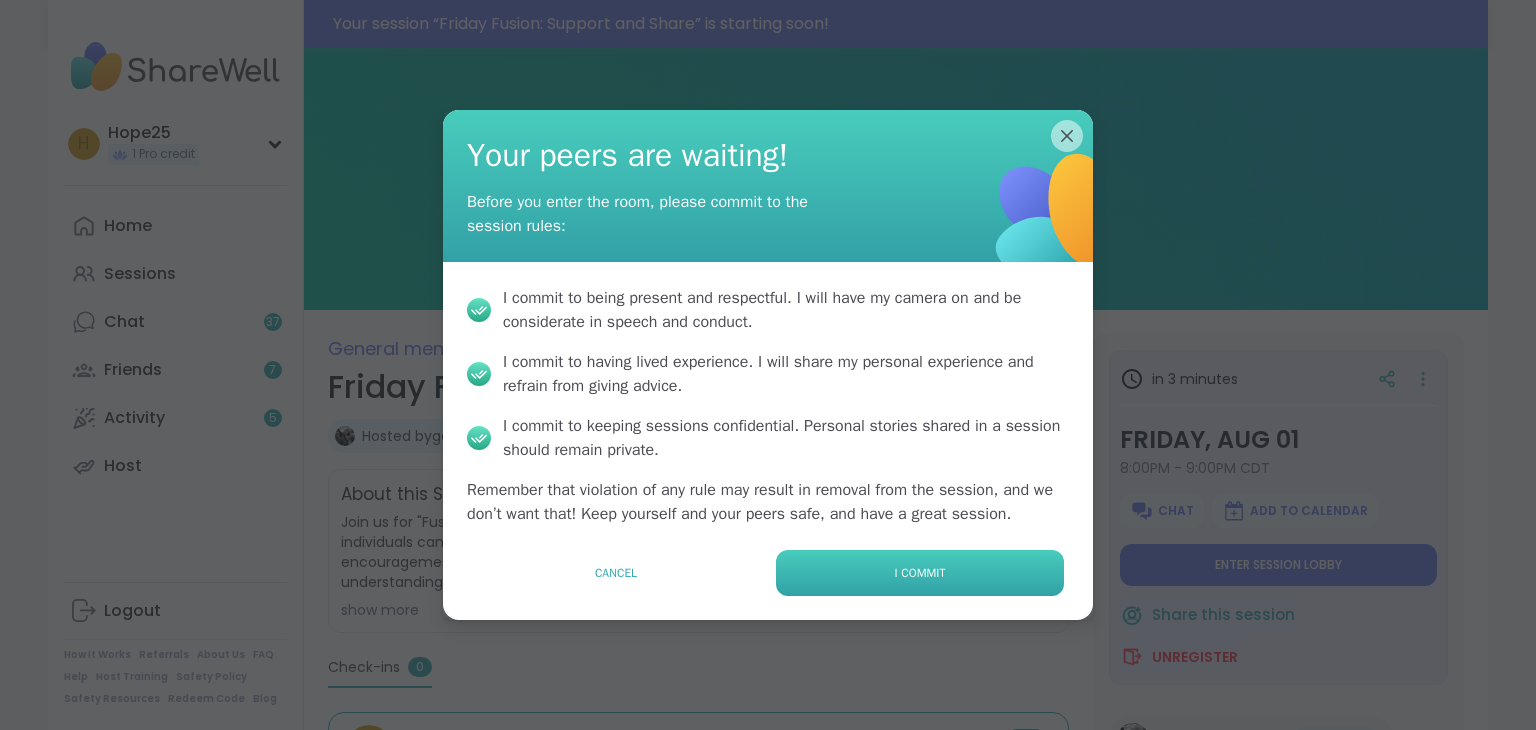 click on "I commit" at bounding box center [920, 573] 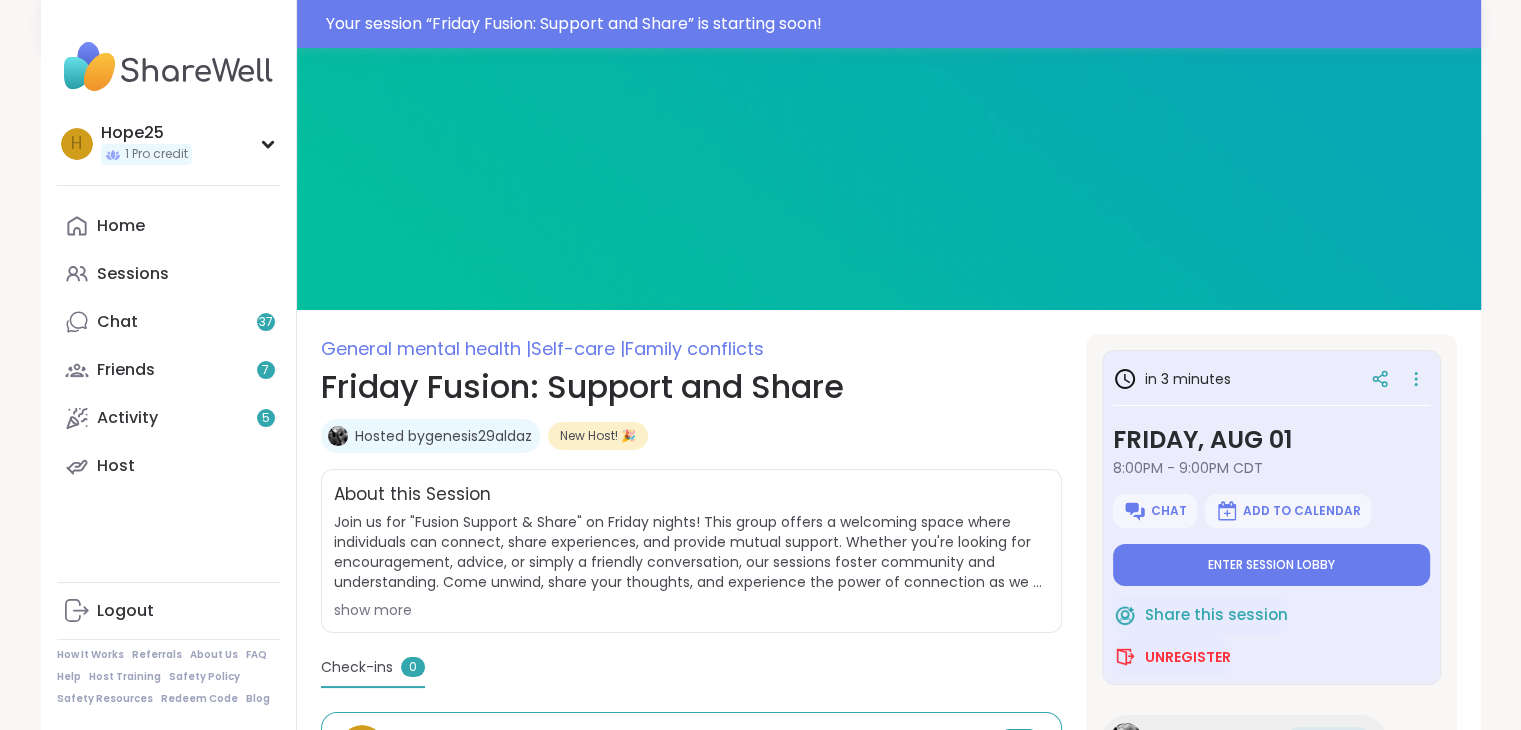 type on "*" 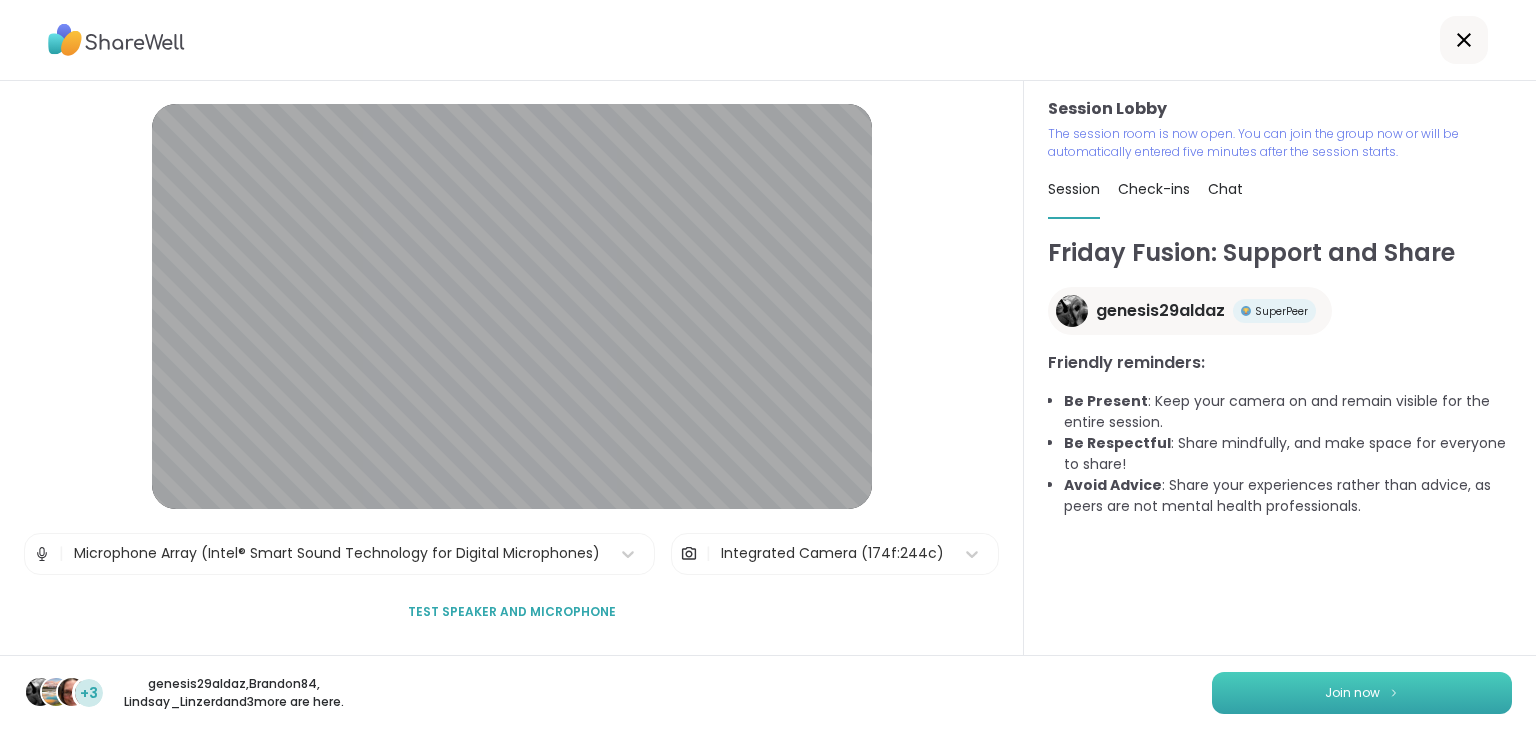 click on "Join now" at bounding box center [1362, 693] 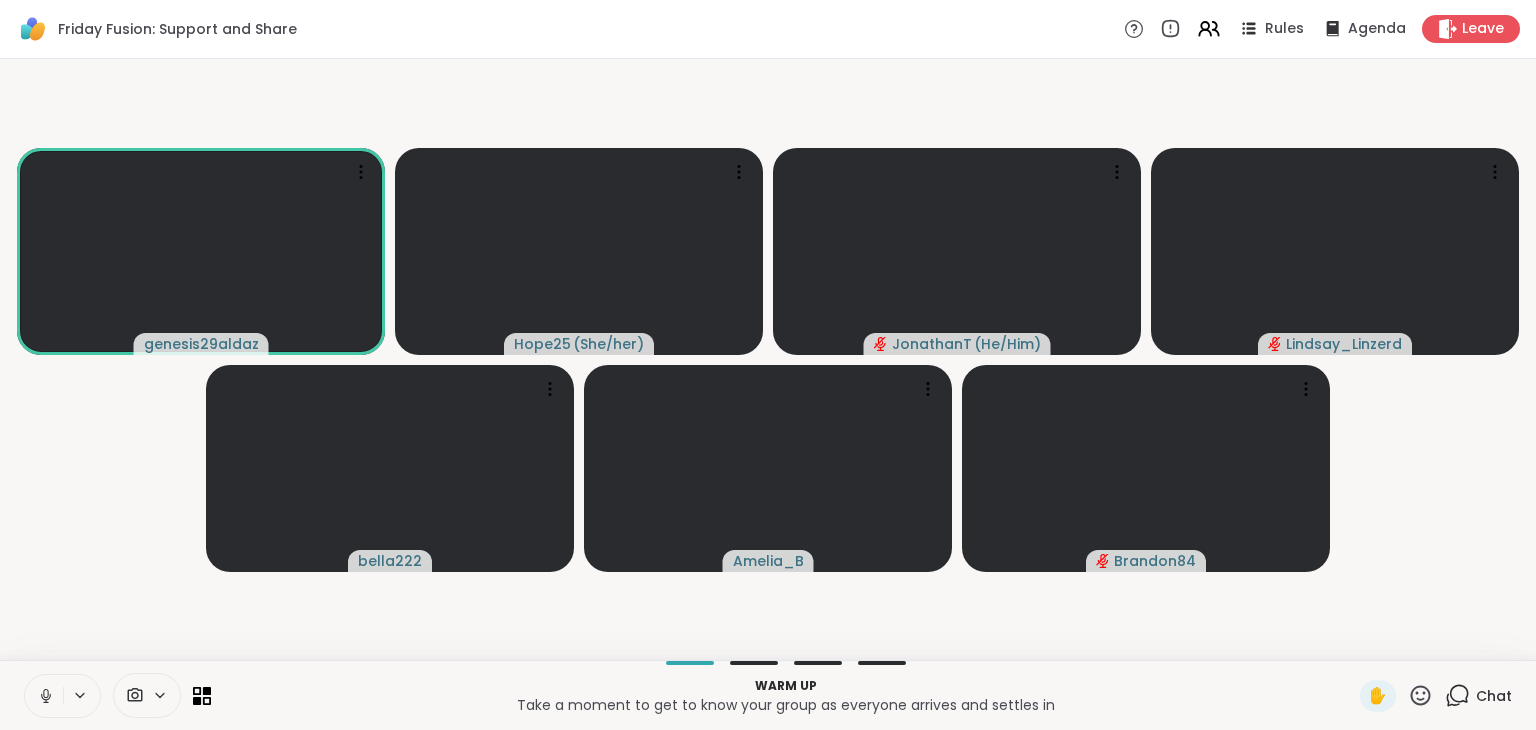 click 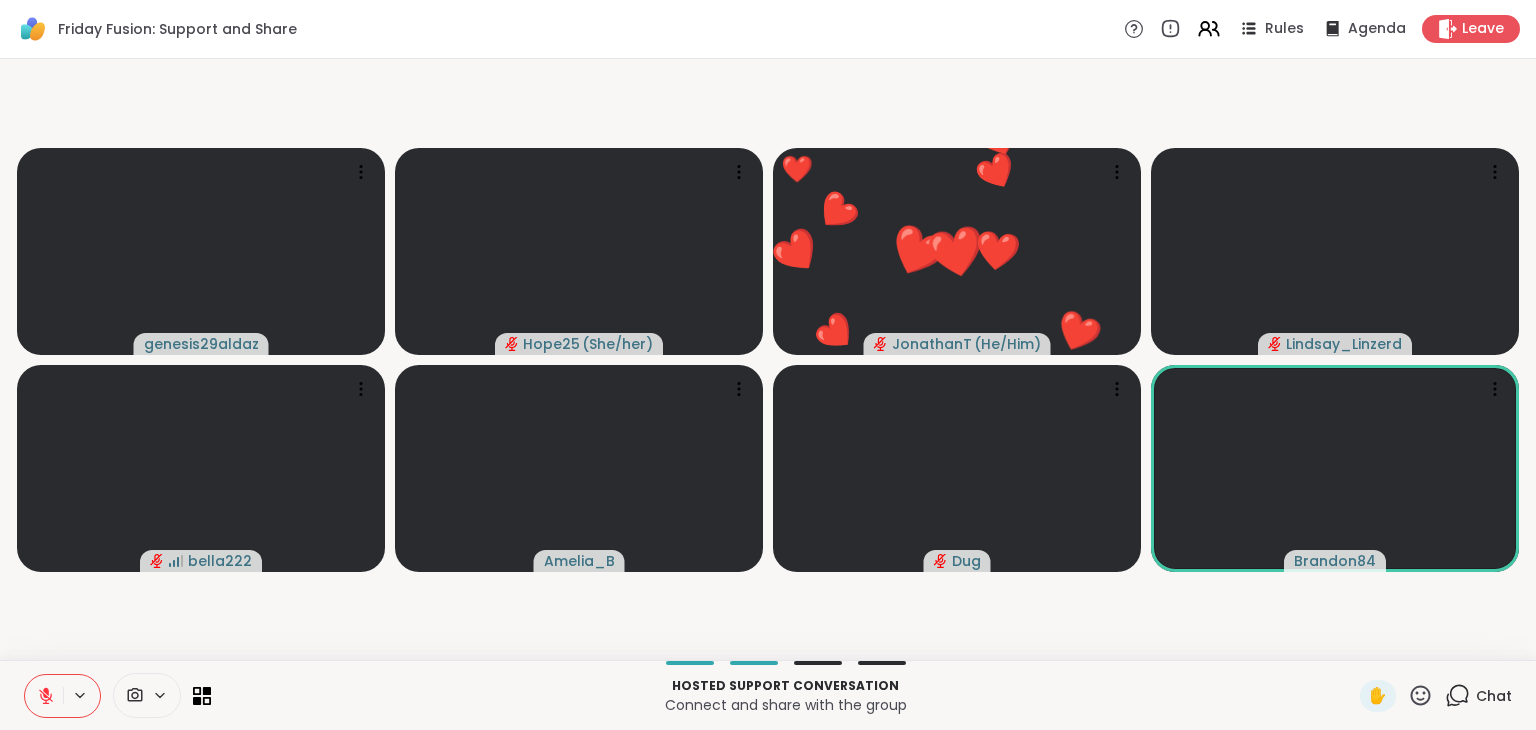 click 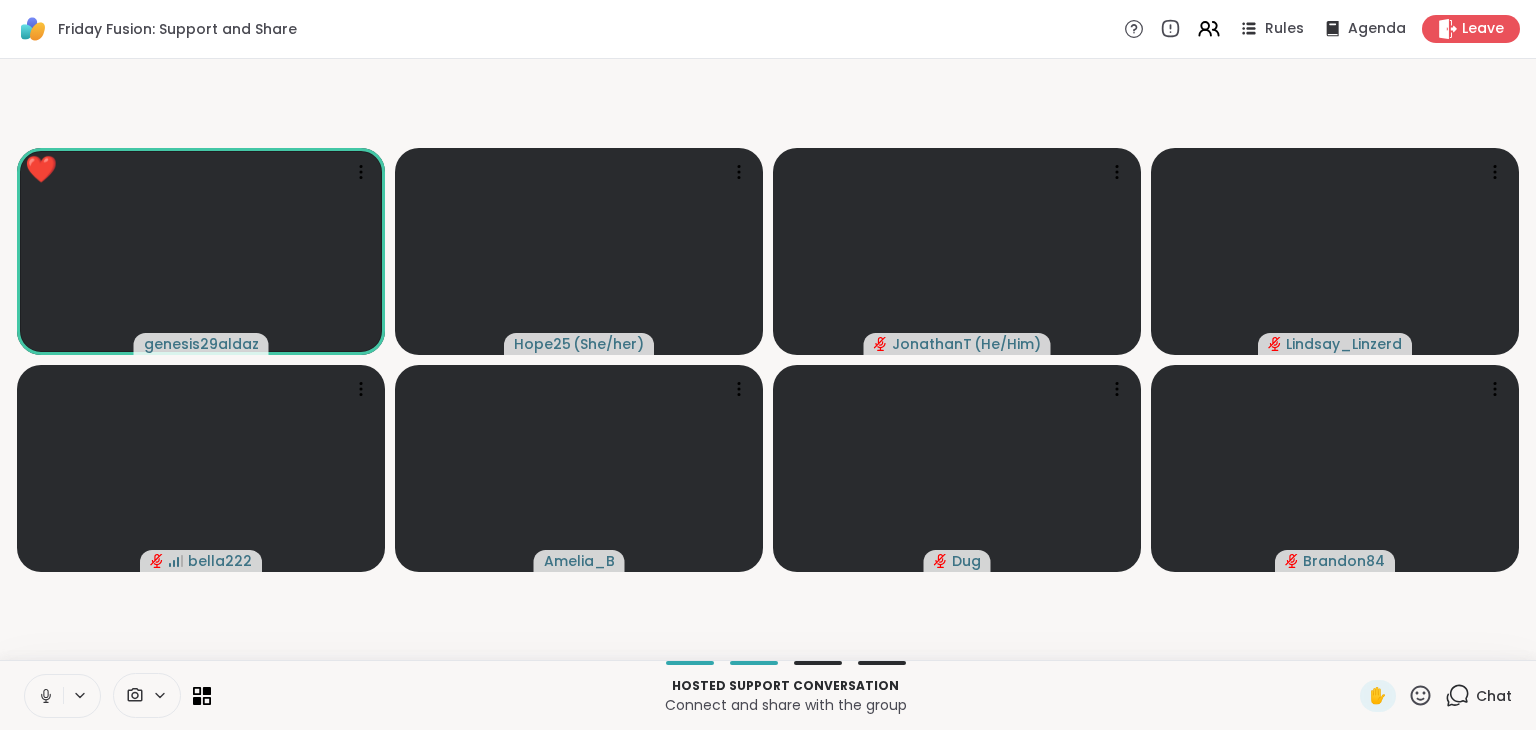 click 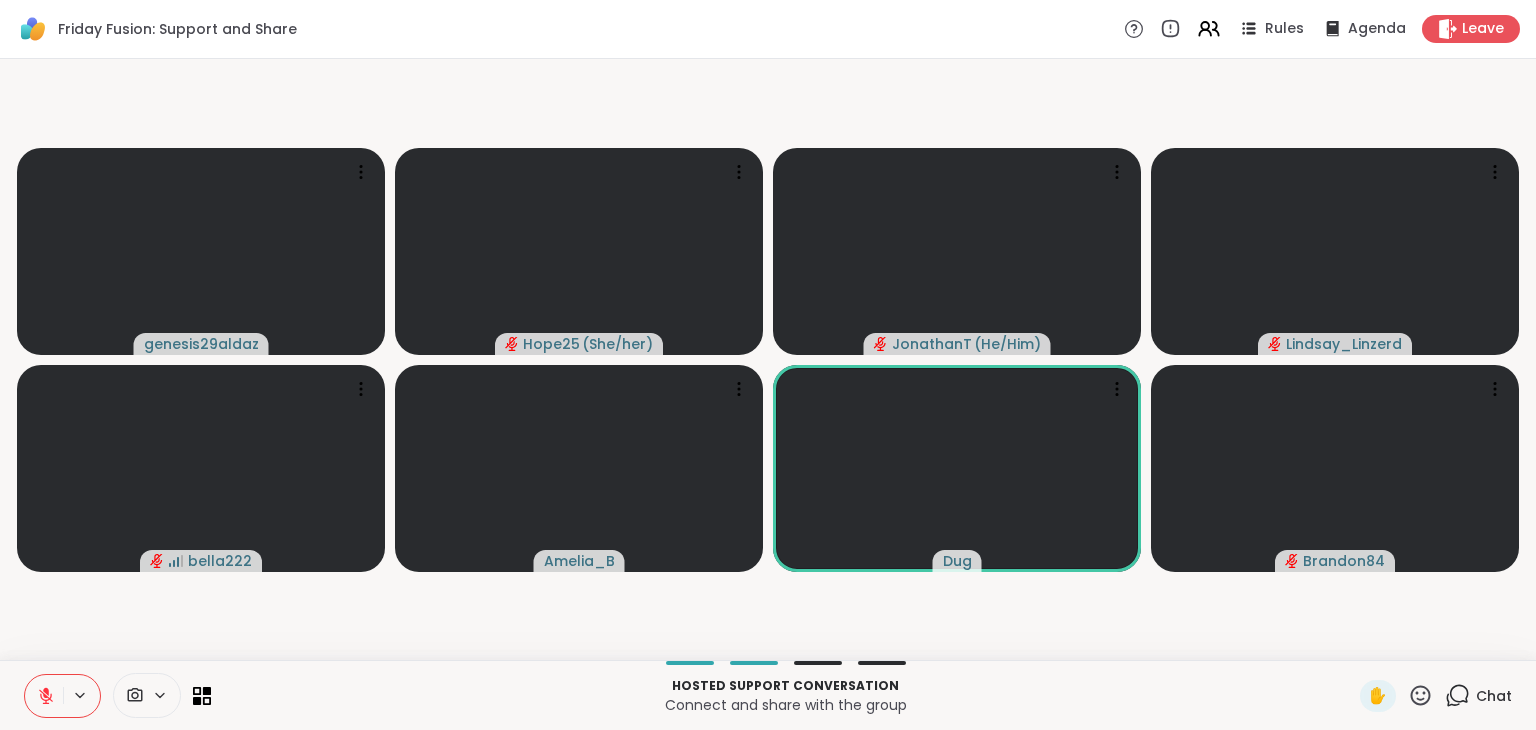 click at bounding box center (44, 696) 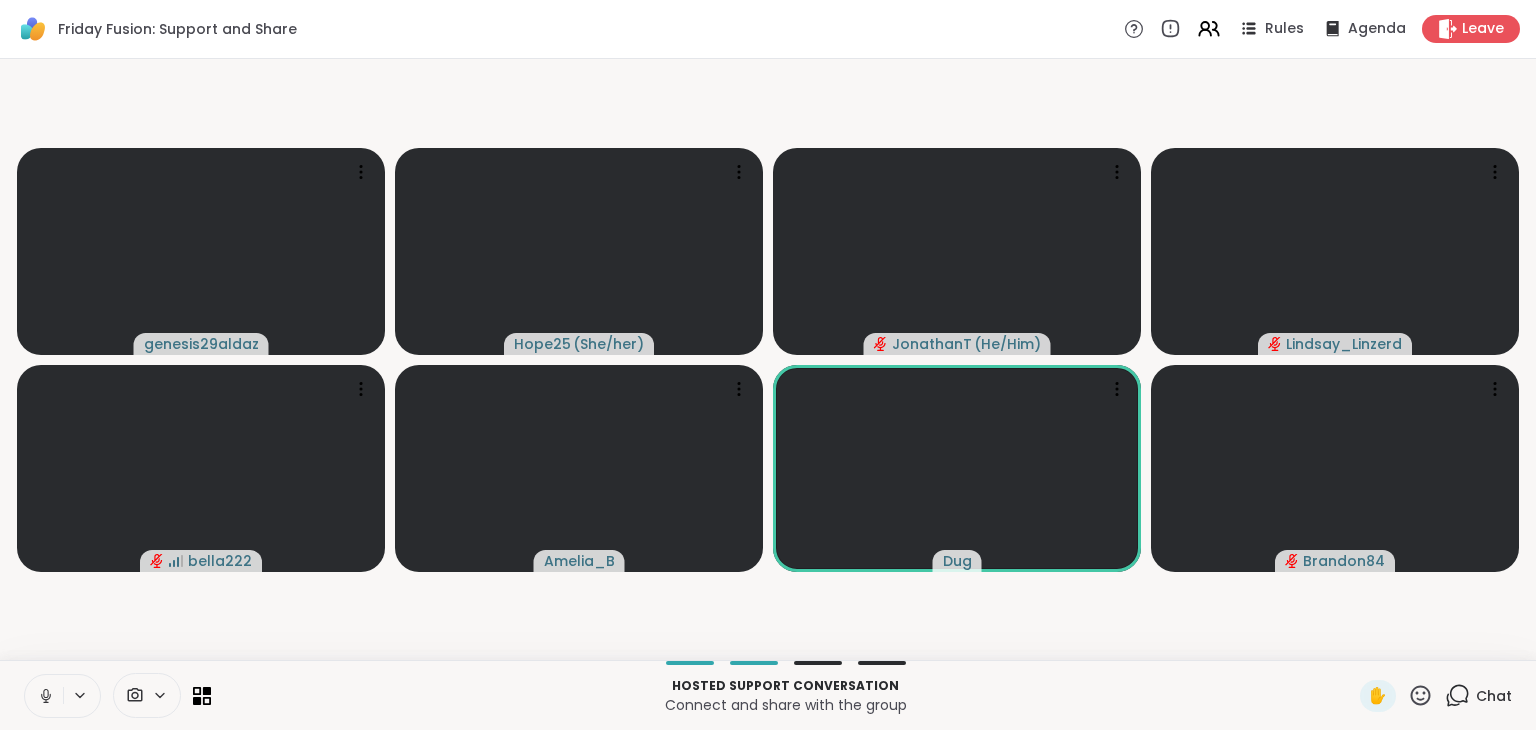 click 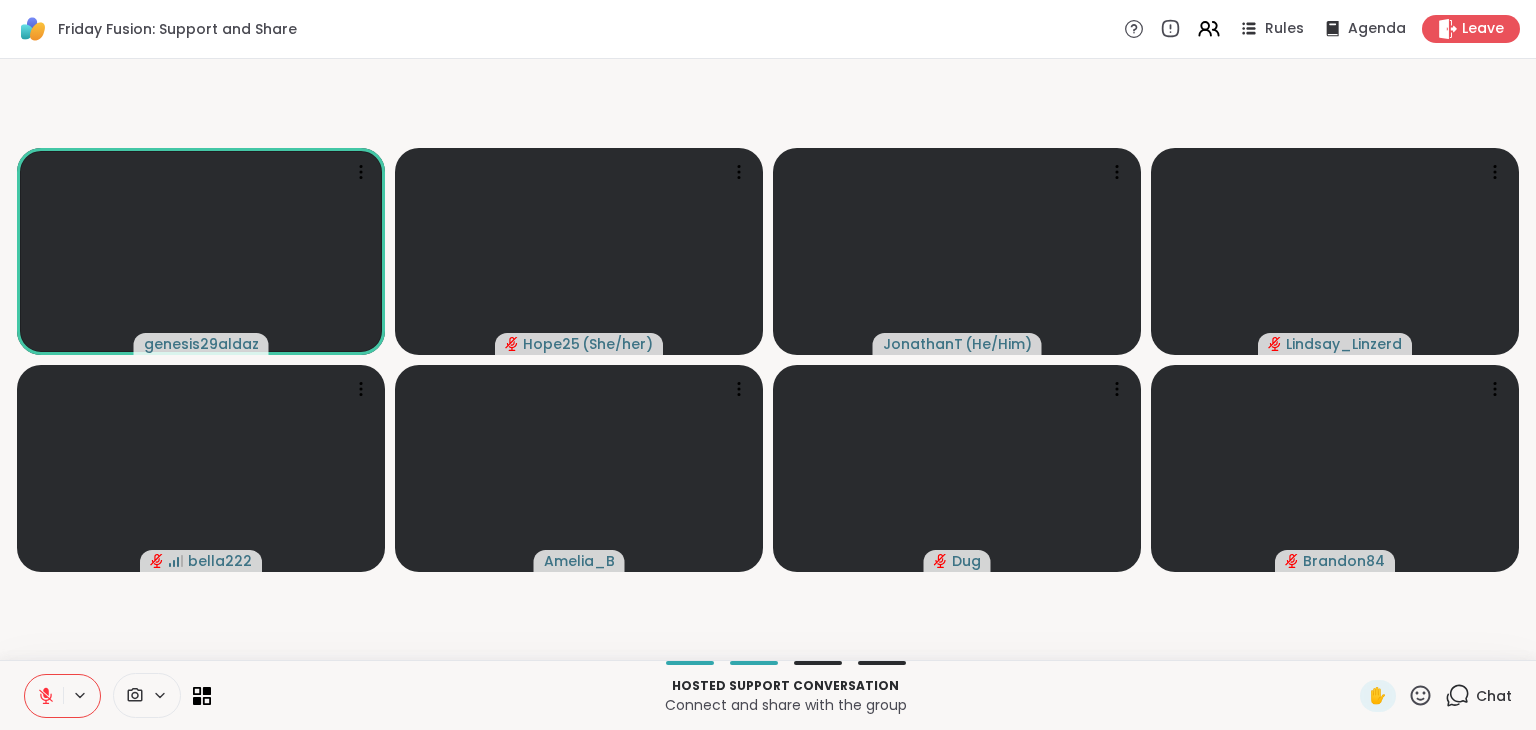 click at bounding box center [44, 696] 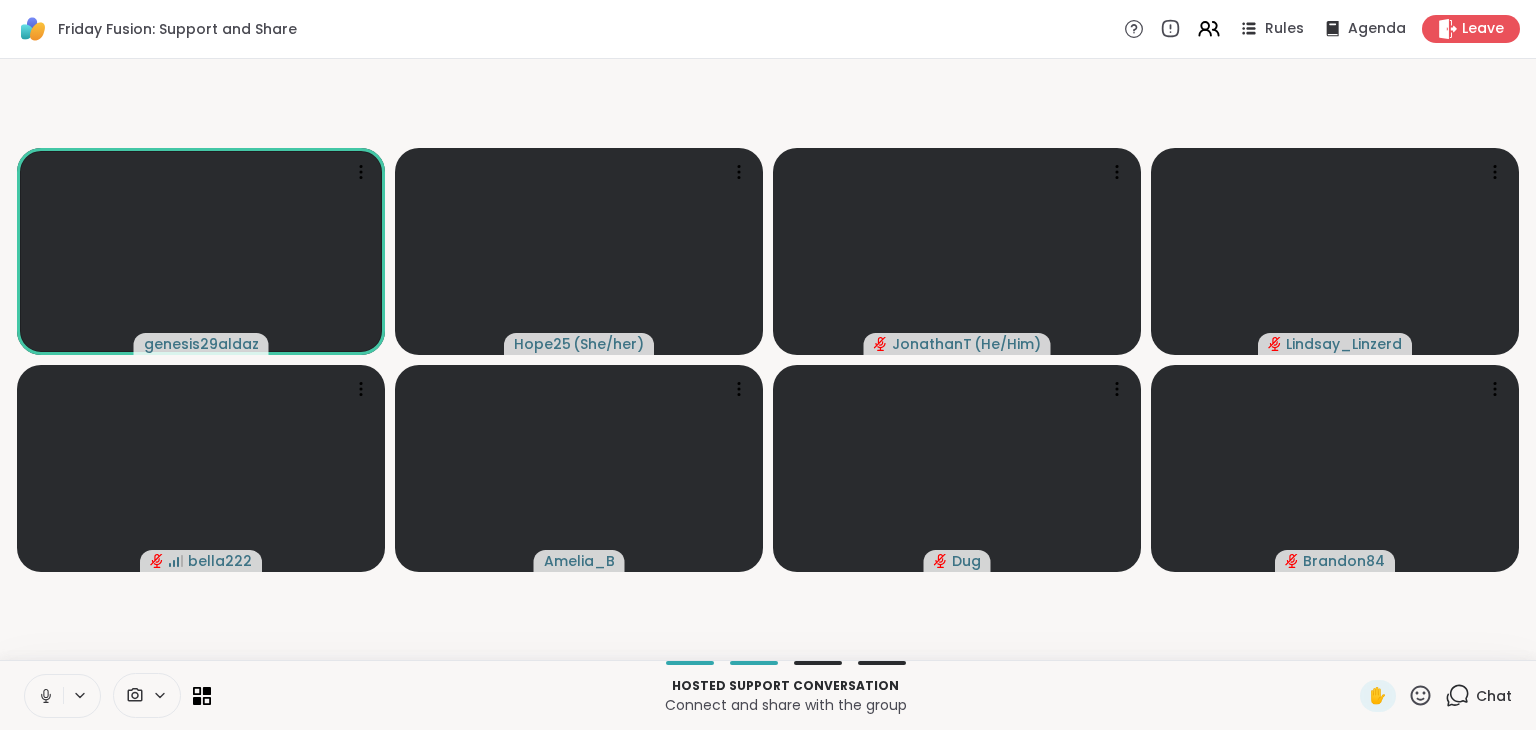 click 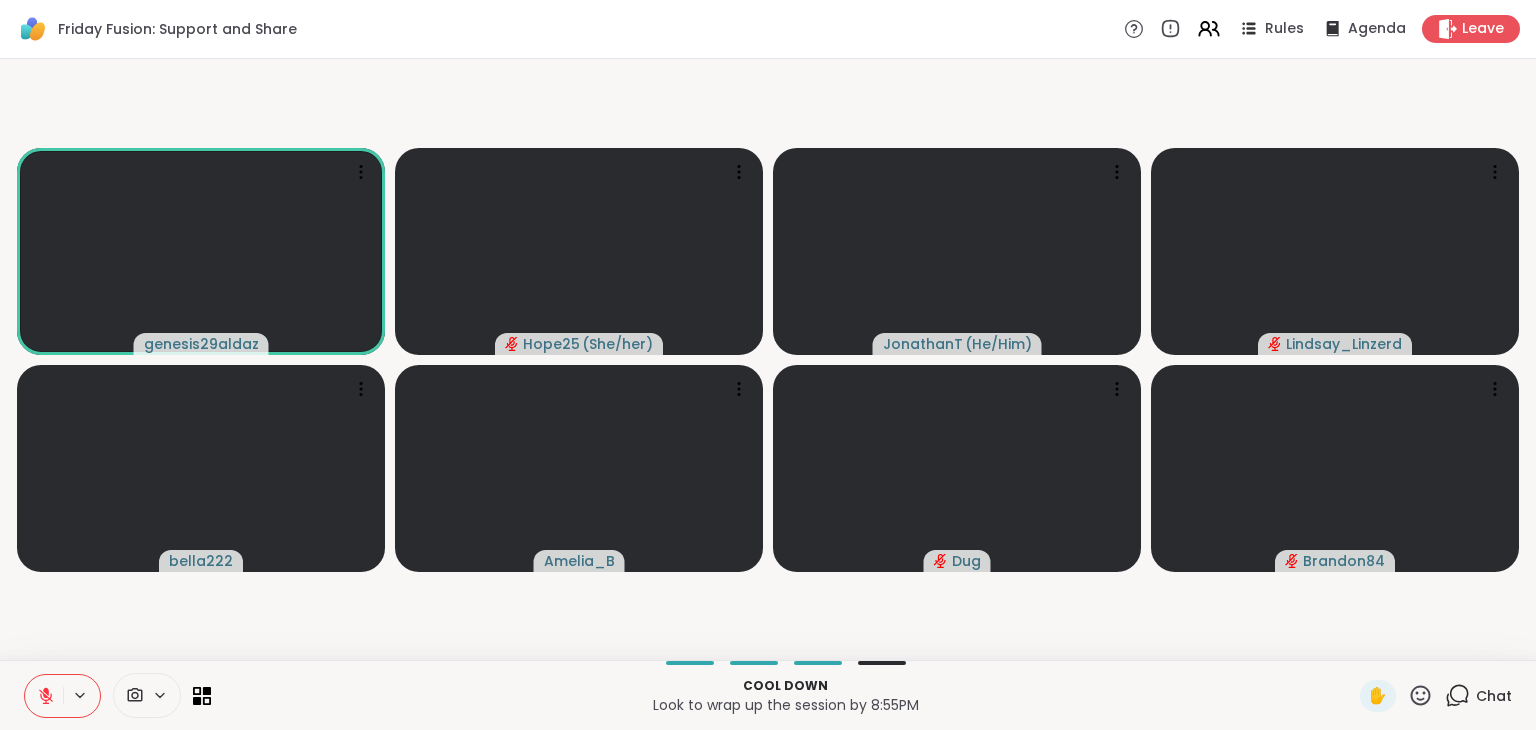 click 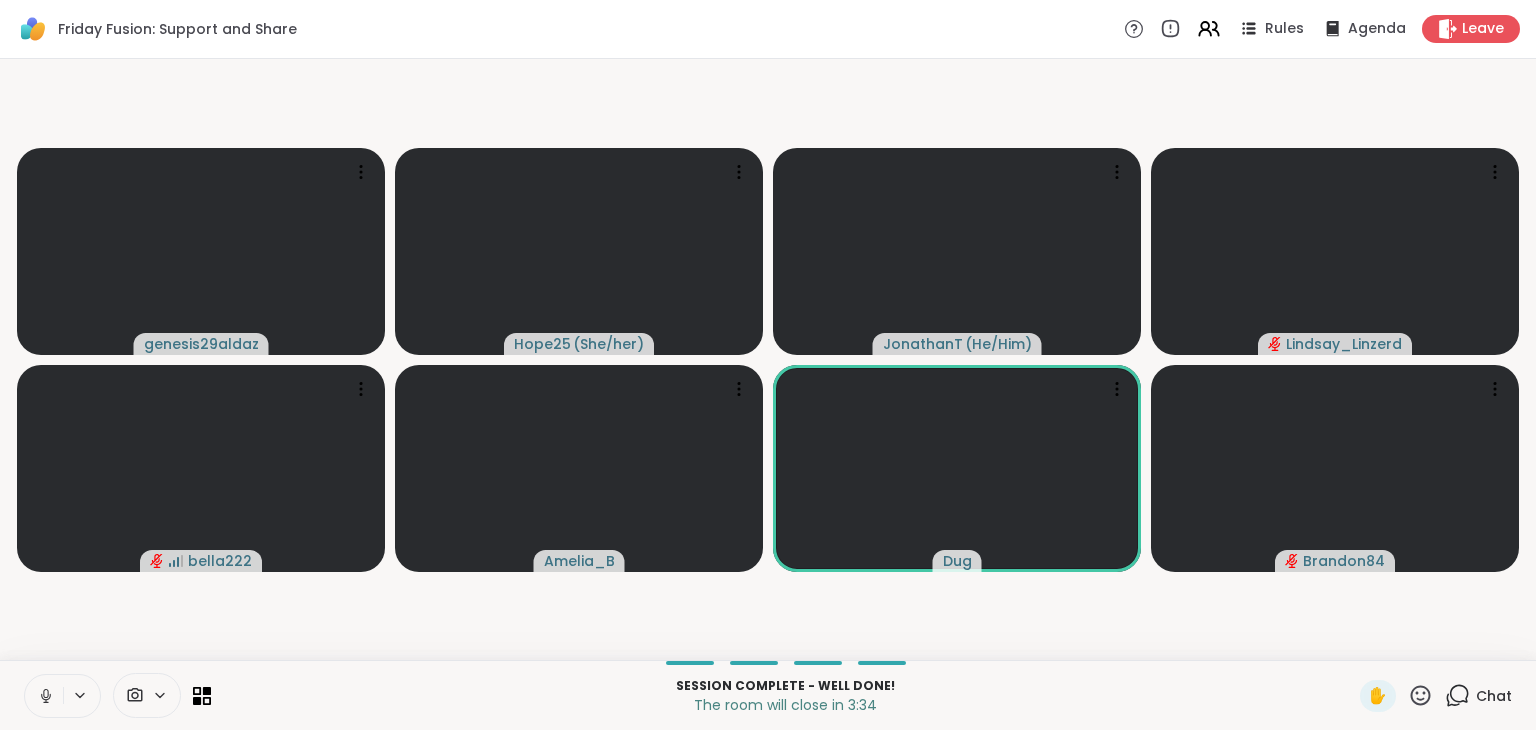 click 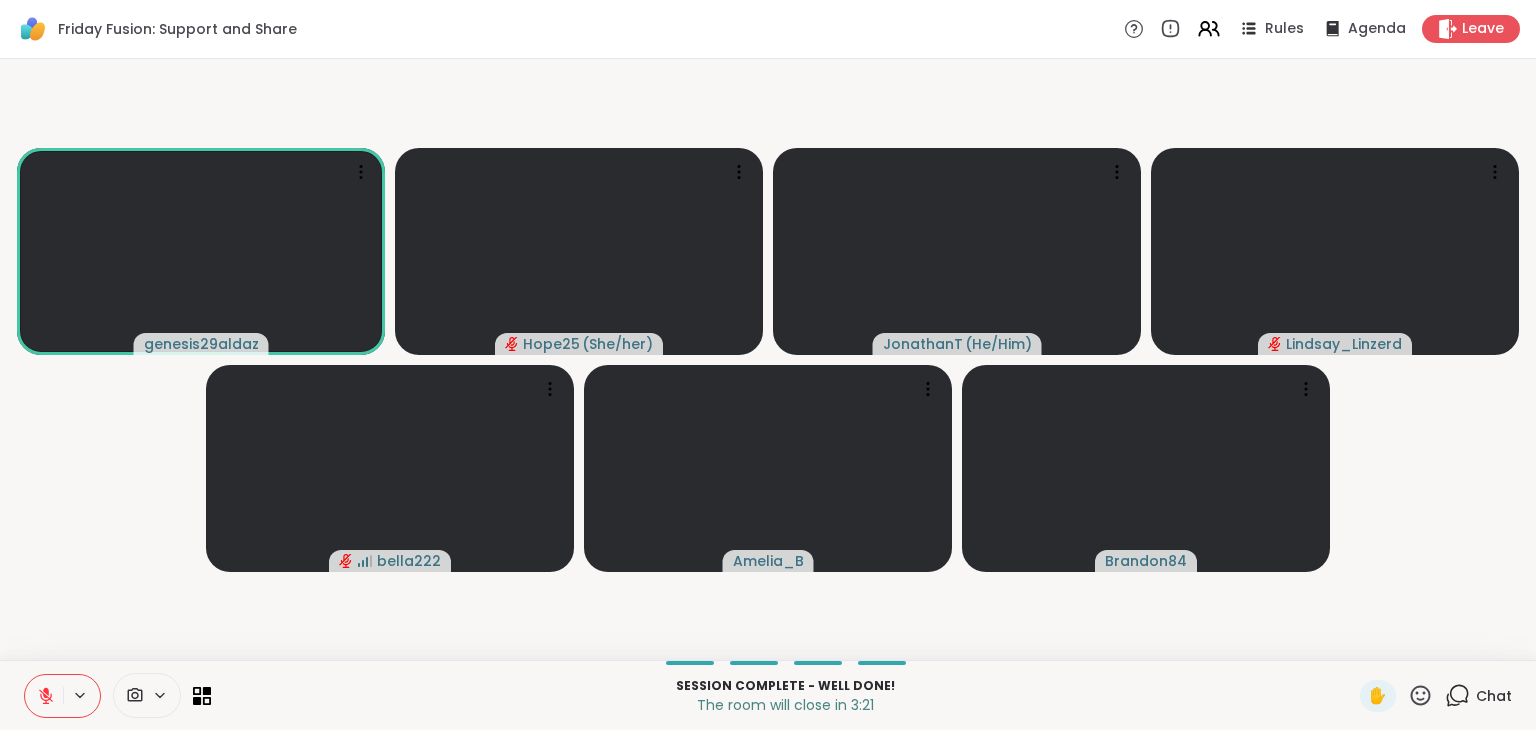 click at bounding box center (44, 696) 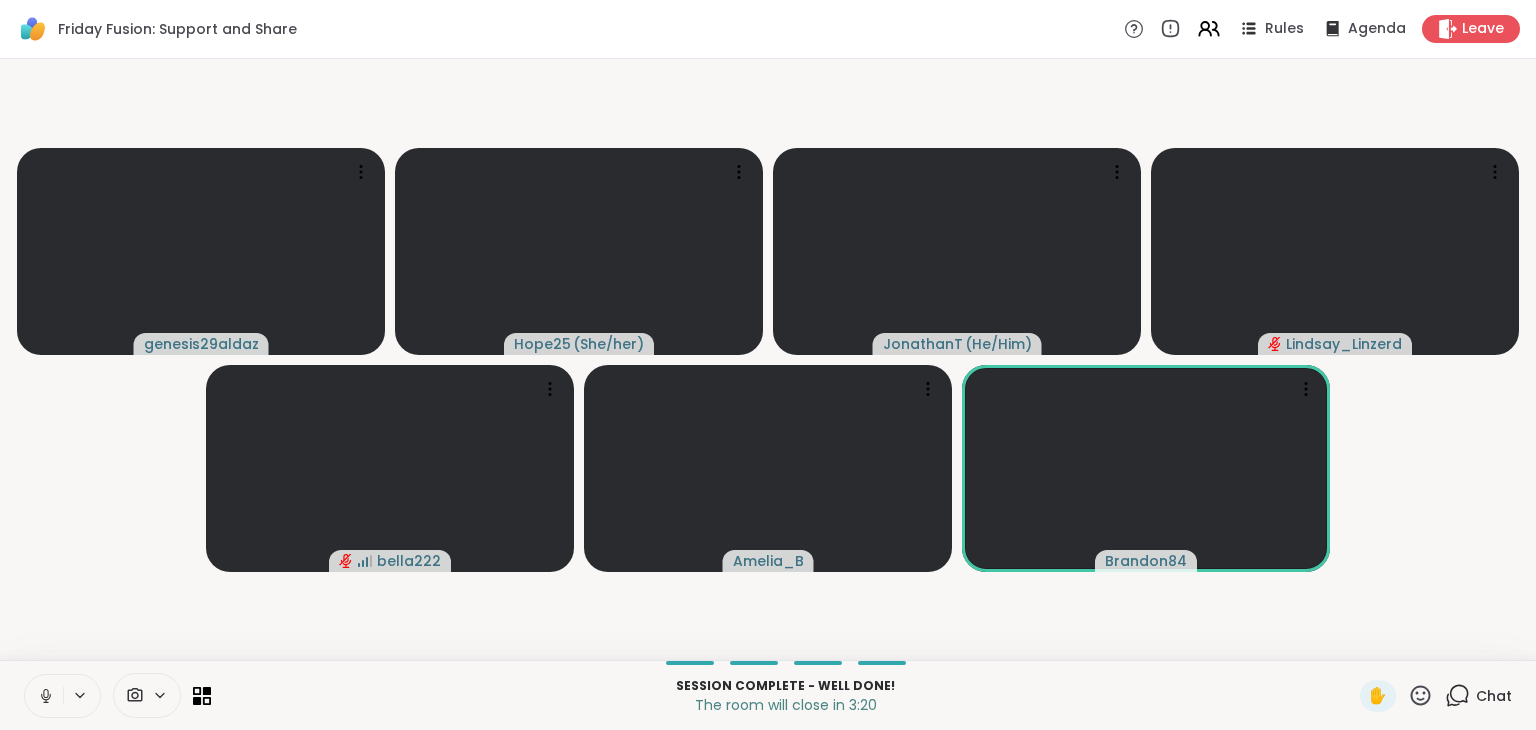 click 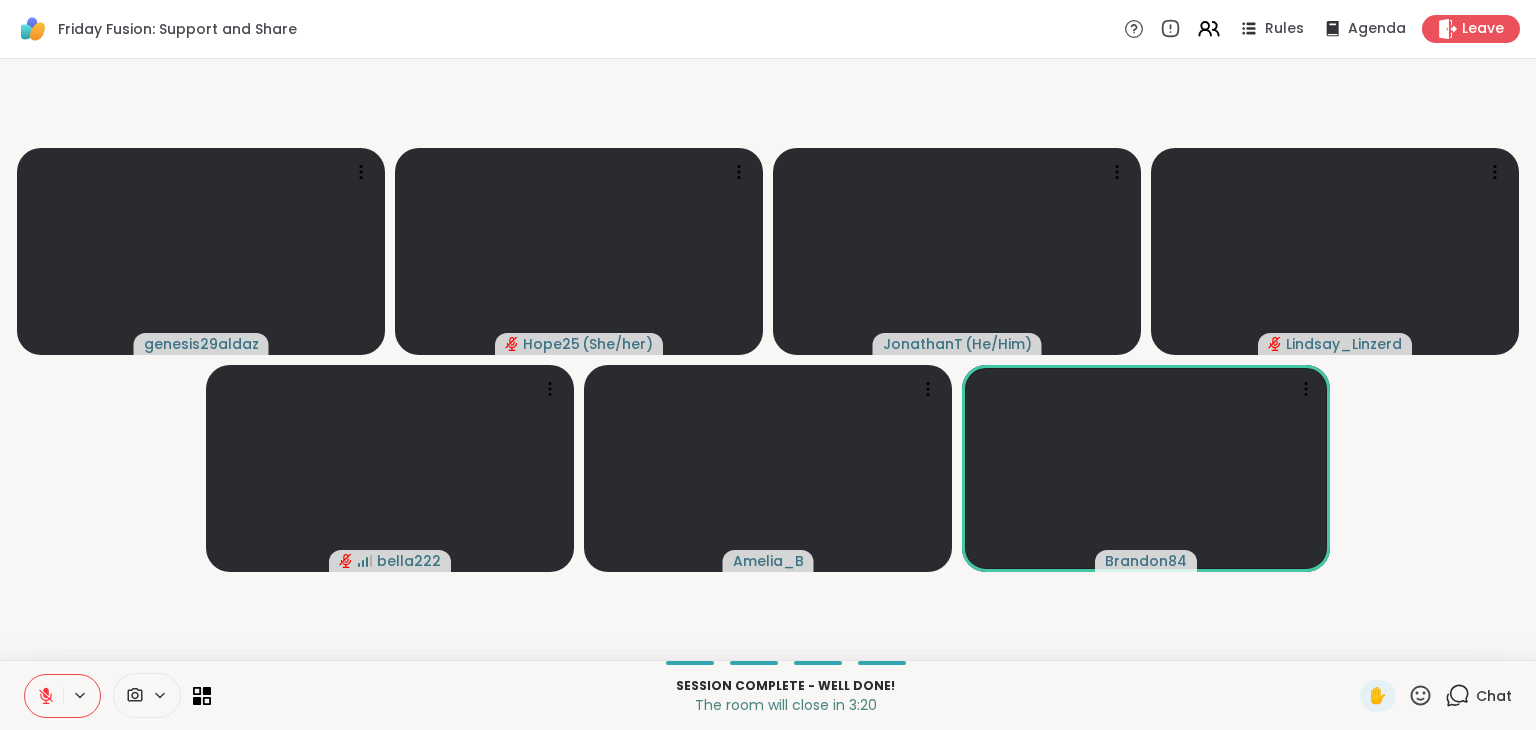 click 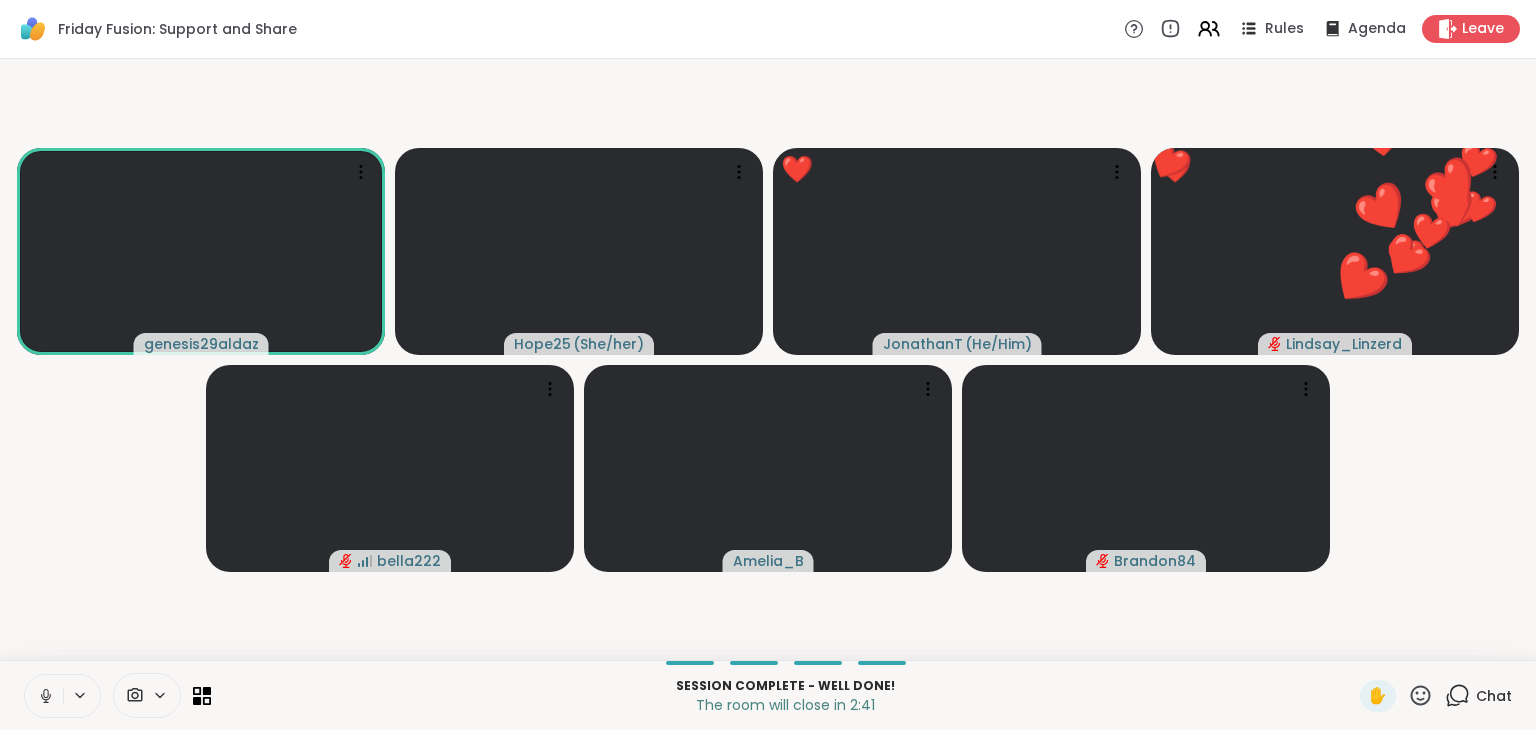 click 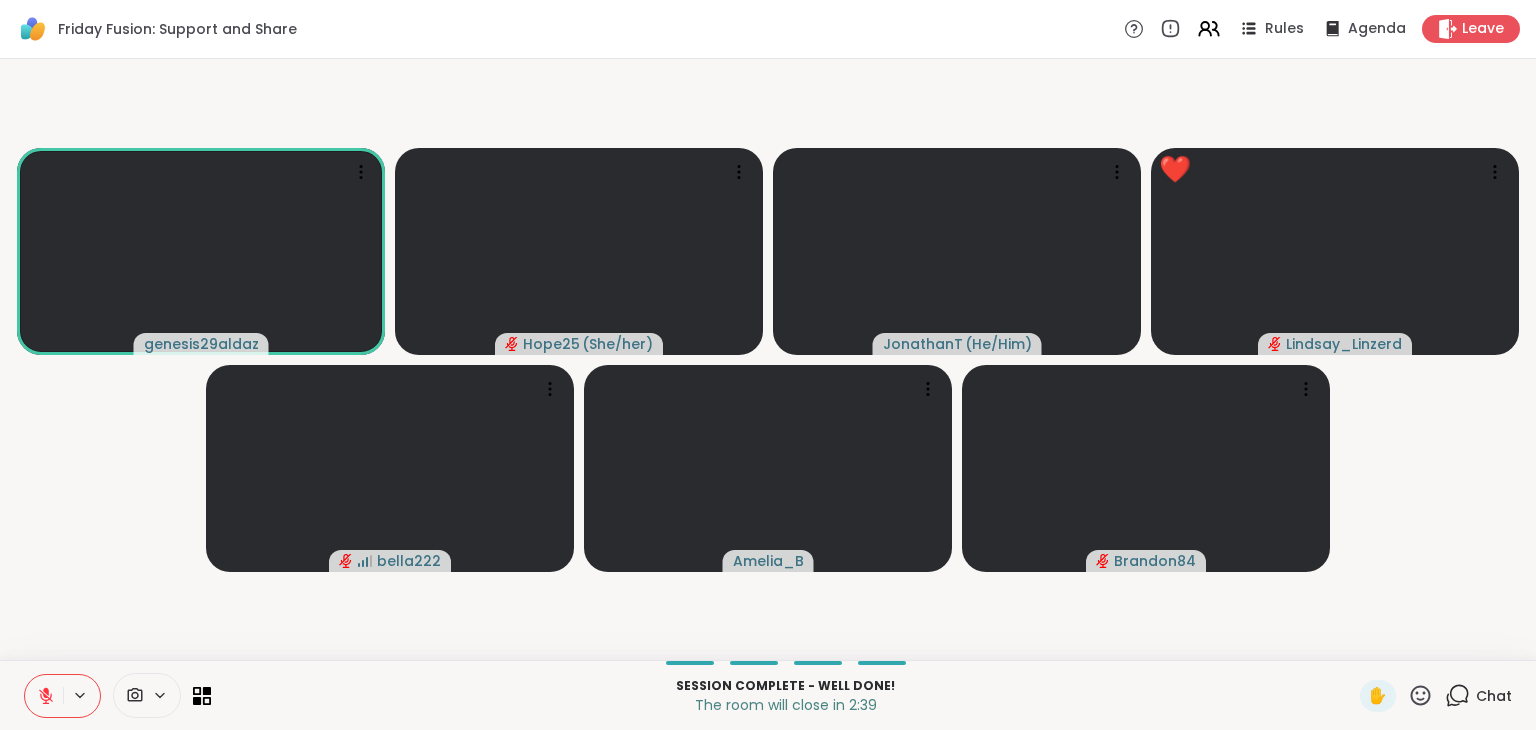 click on "Session Complete - well done! The room will close in 2:39 ✋ Chat" at bounding box center (768, 695) 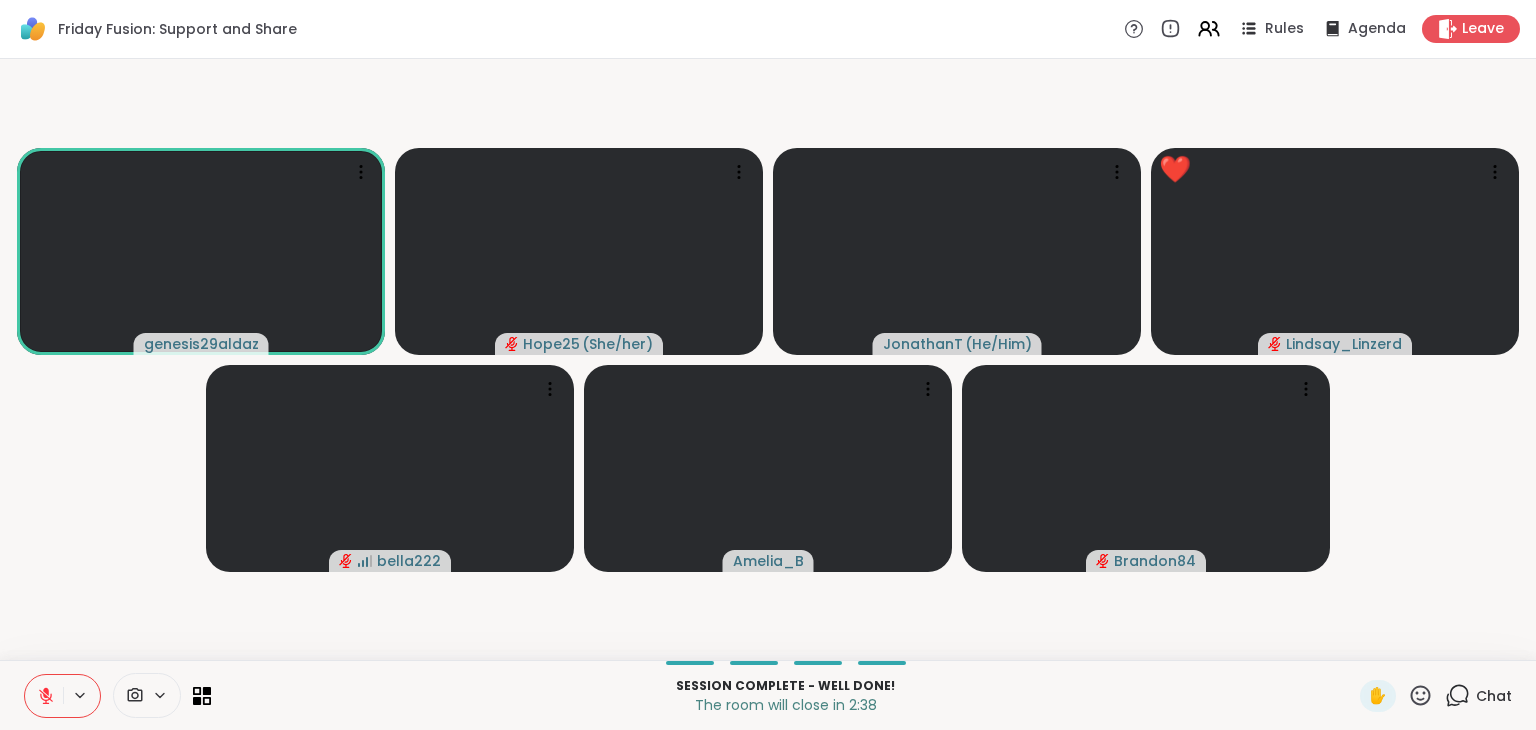 click on "Chat" at bounding box center [1494, 696] 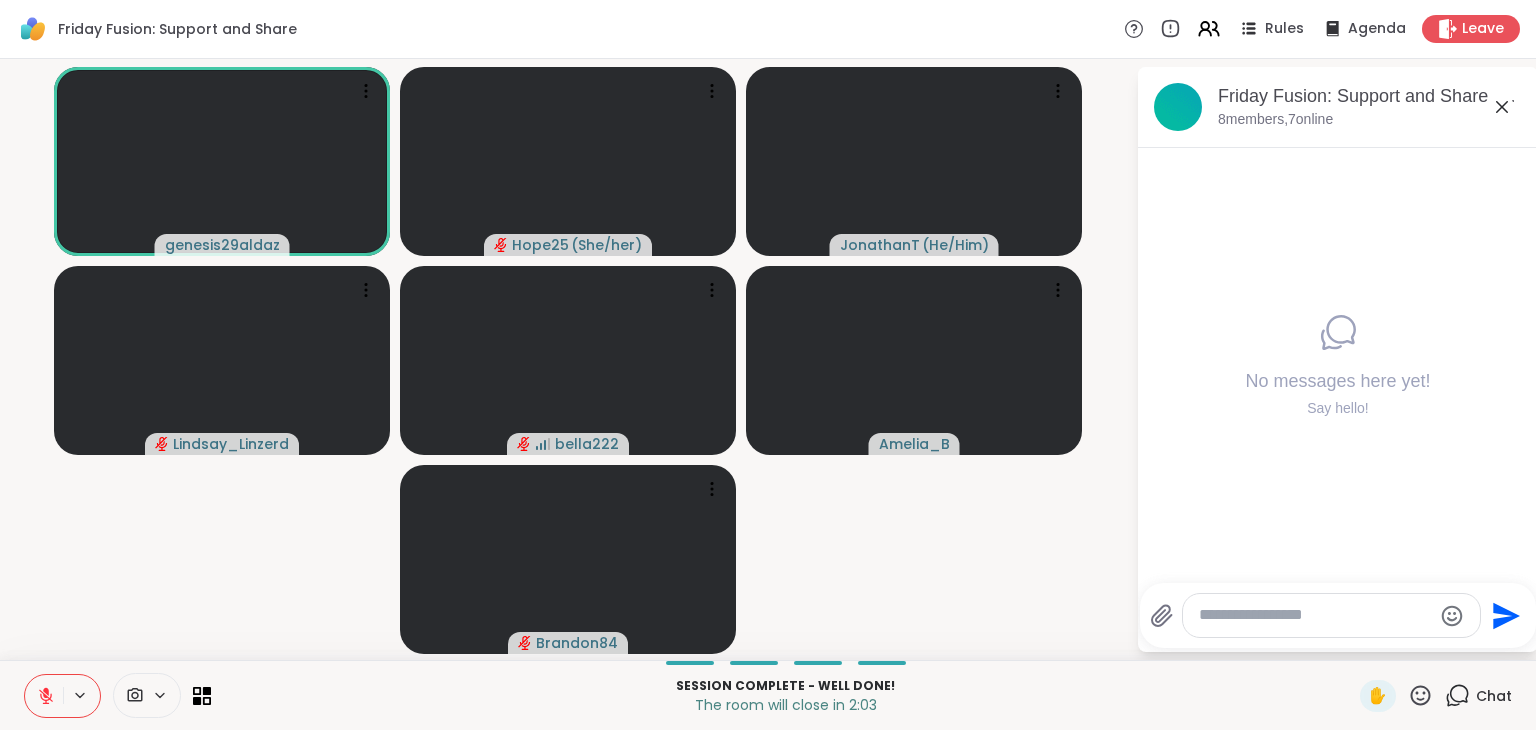 click at bounding box center [1315, 615] 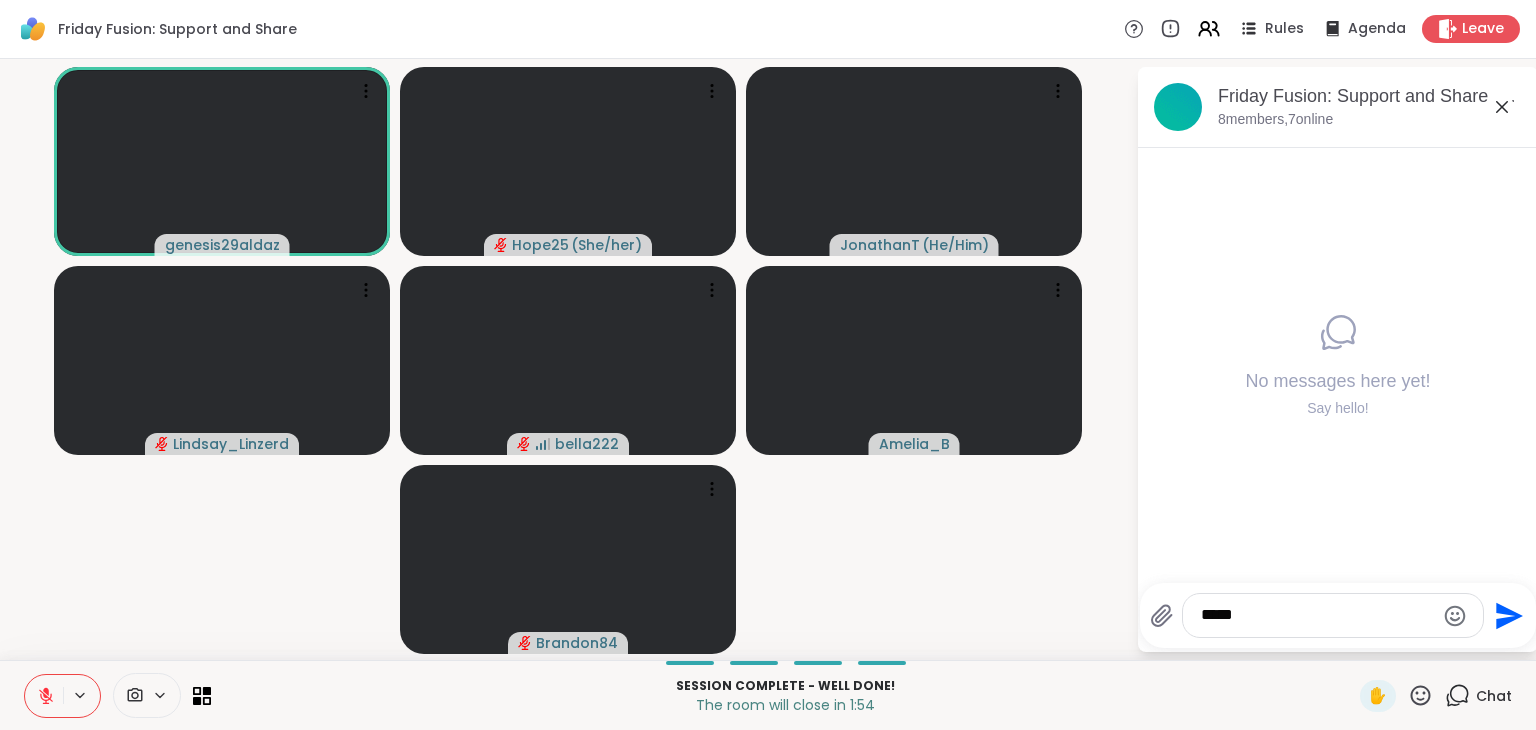 type on "******" 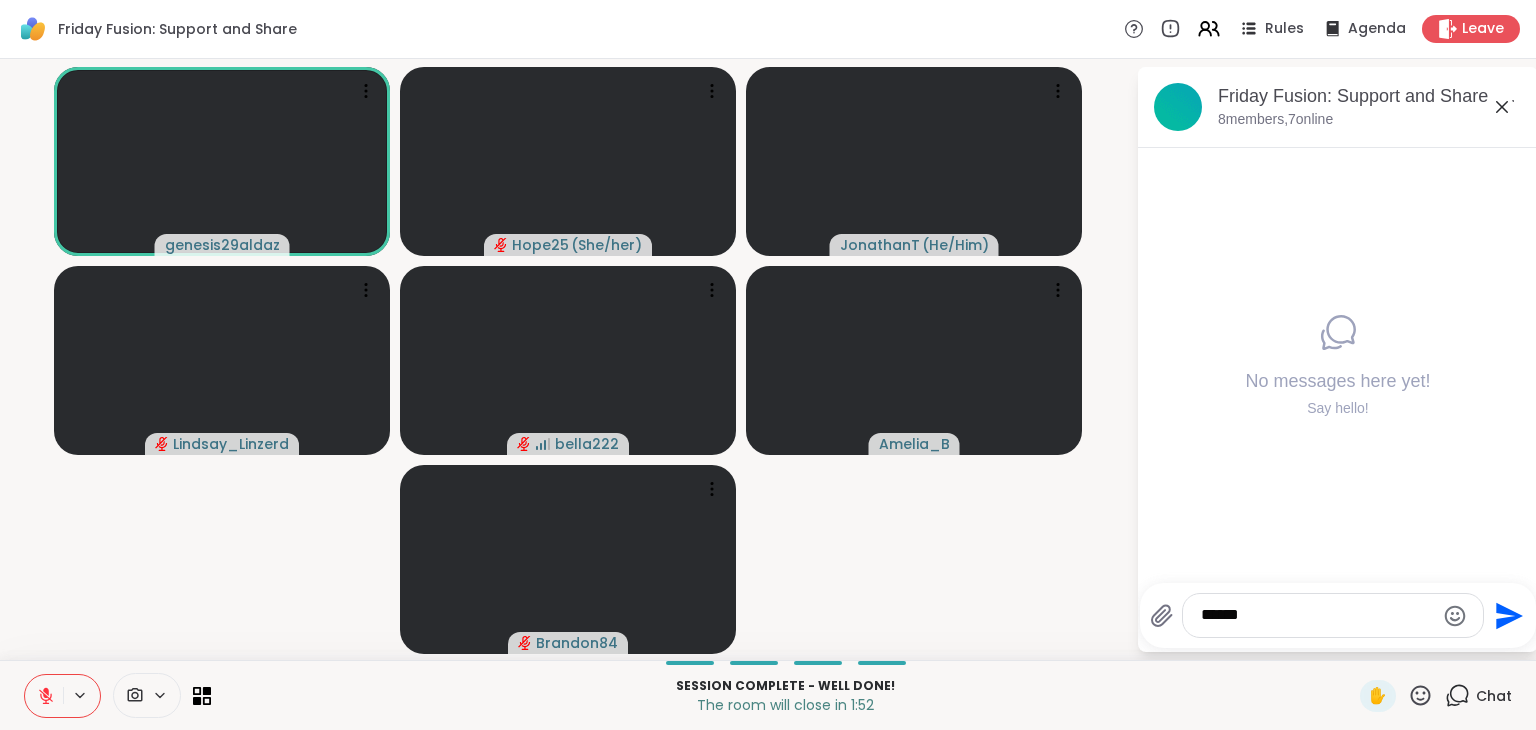 type 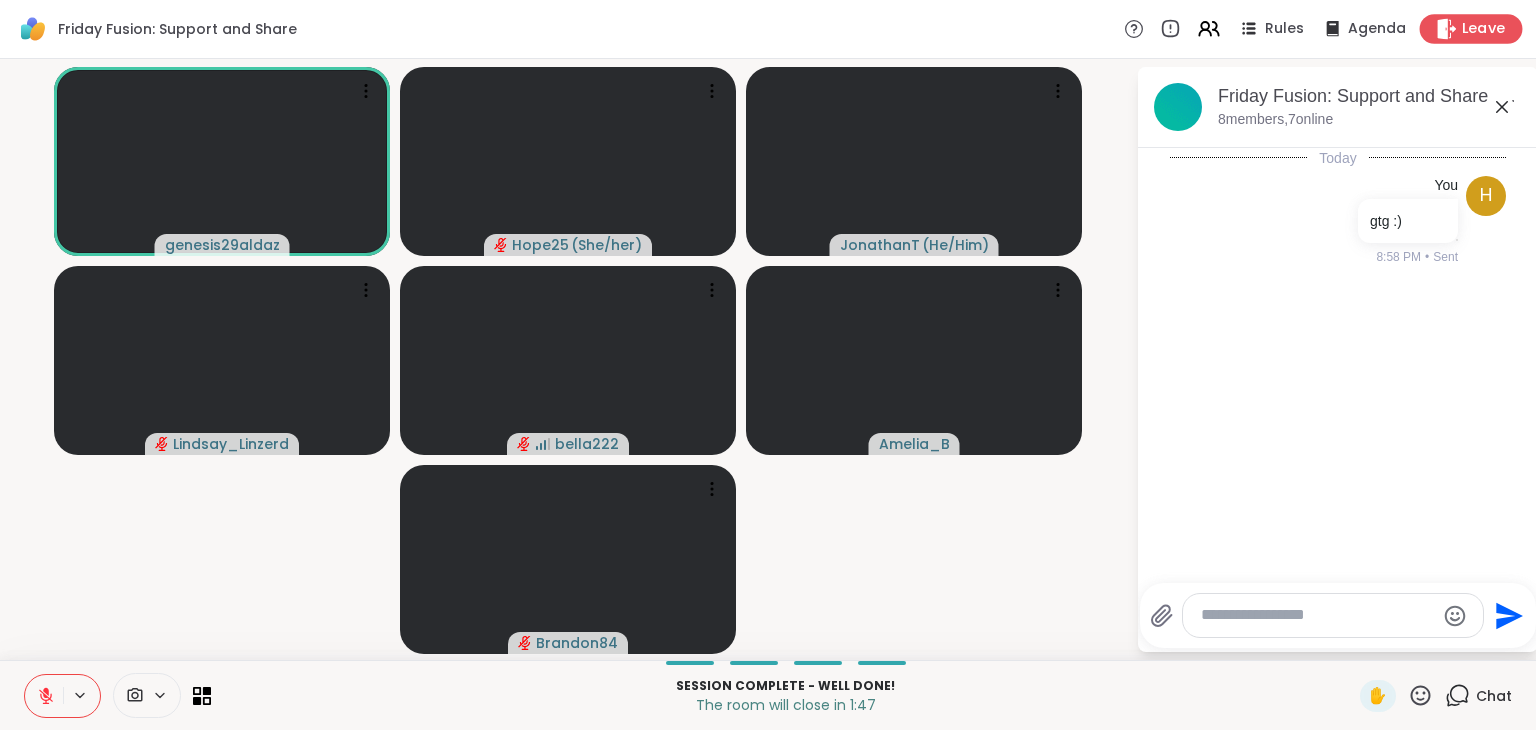 click on "Leave" at bounding box center (1484, 29) 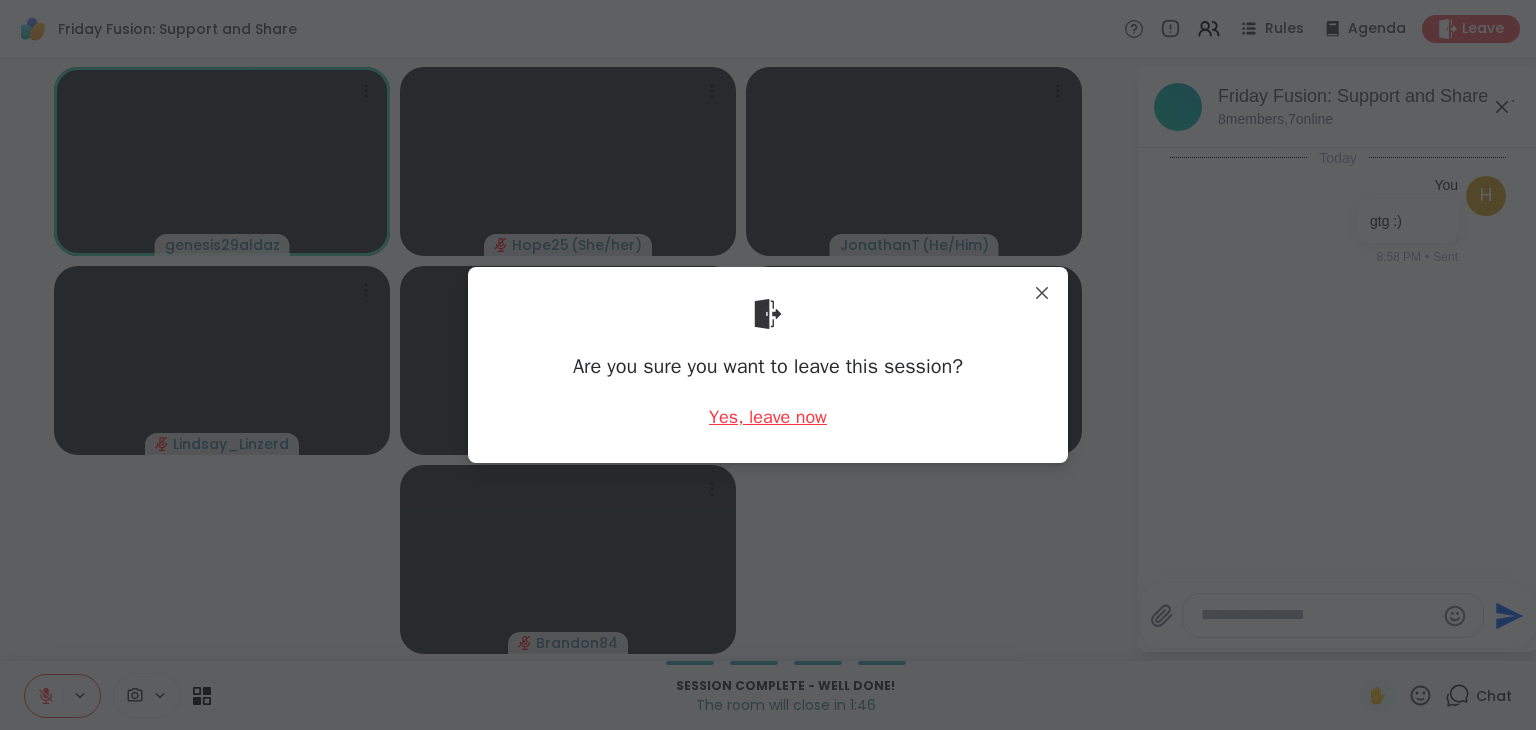 click on "Yes, leave now" at bounding box center [768, 417] 